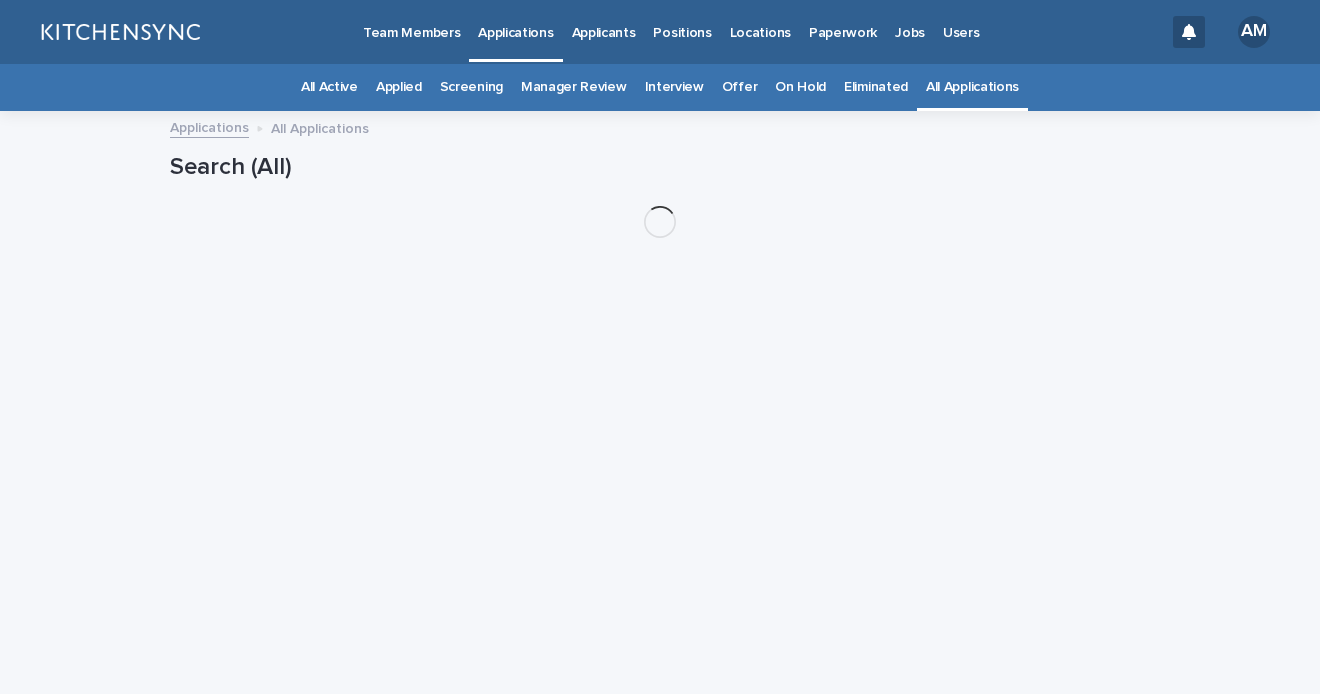 scroll, scrollTop: 0, scrollLeft: 0, axis: both 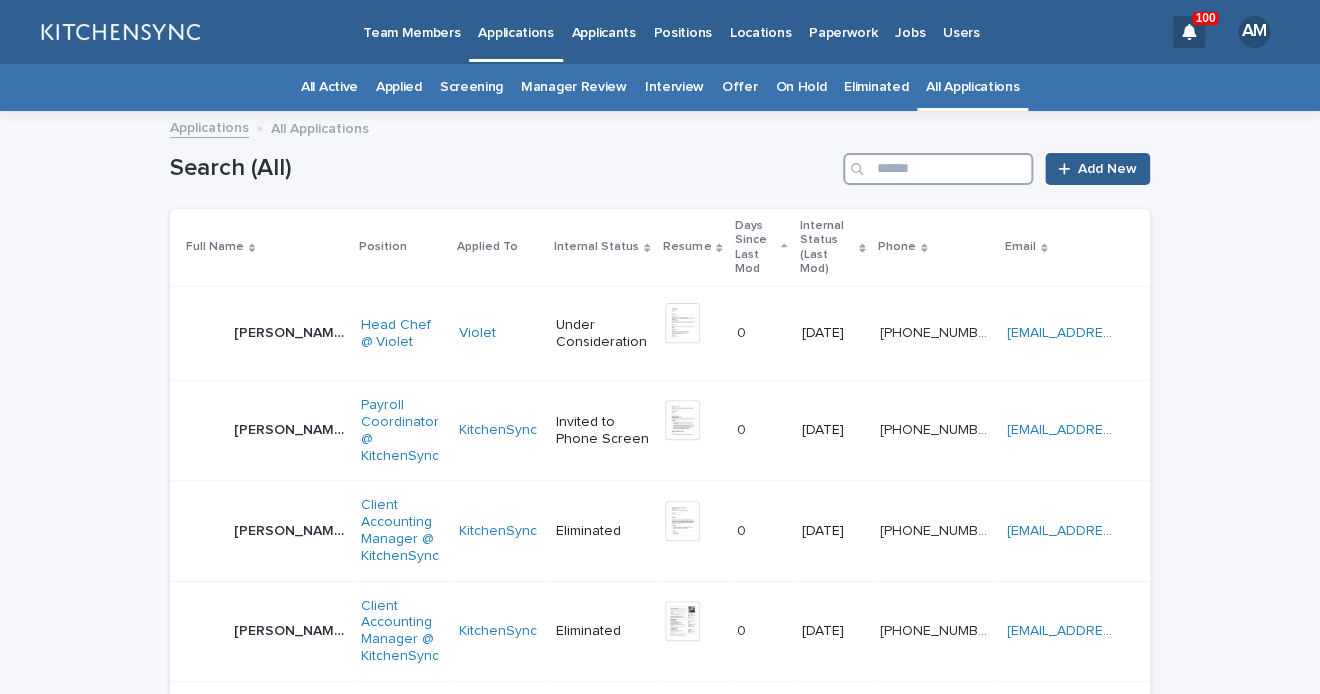 click at bounding box center [938, 169] 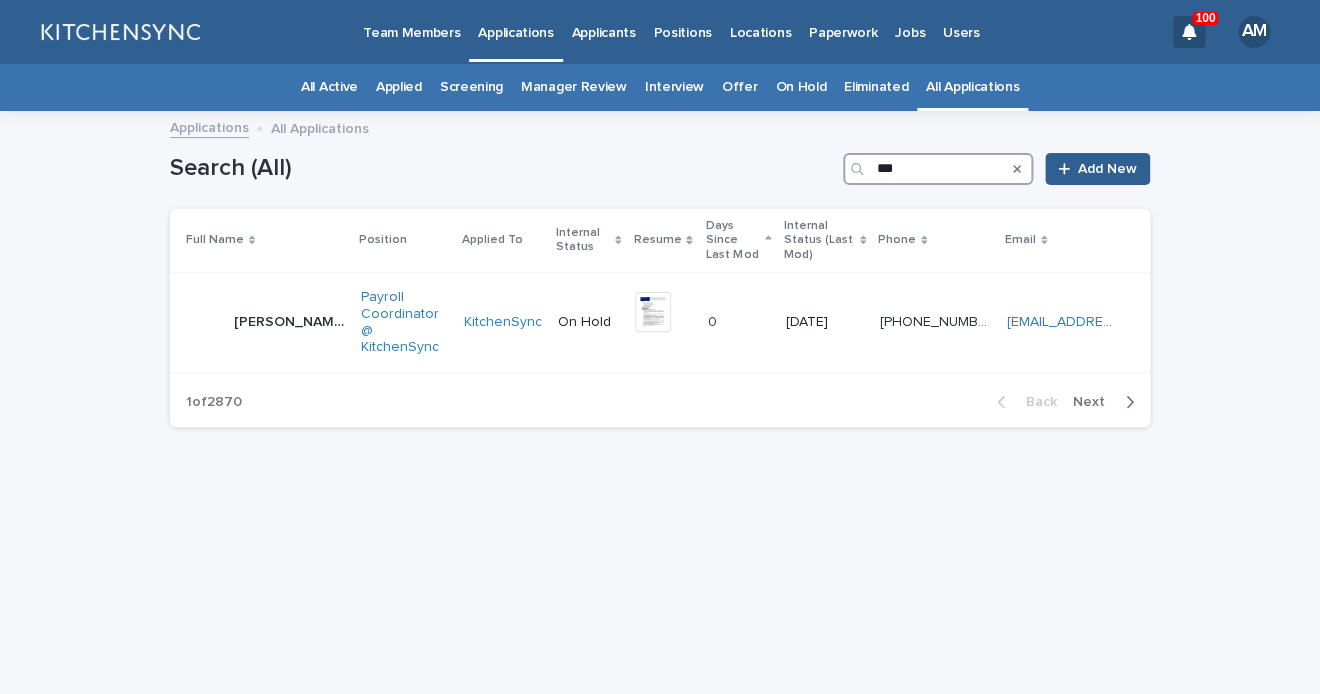 type on "***" 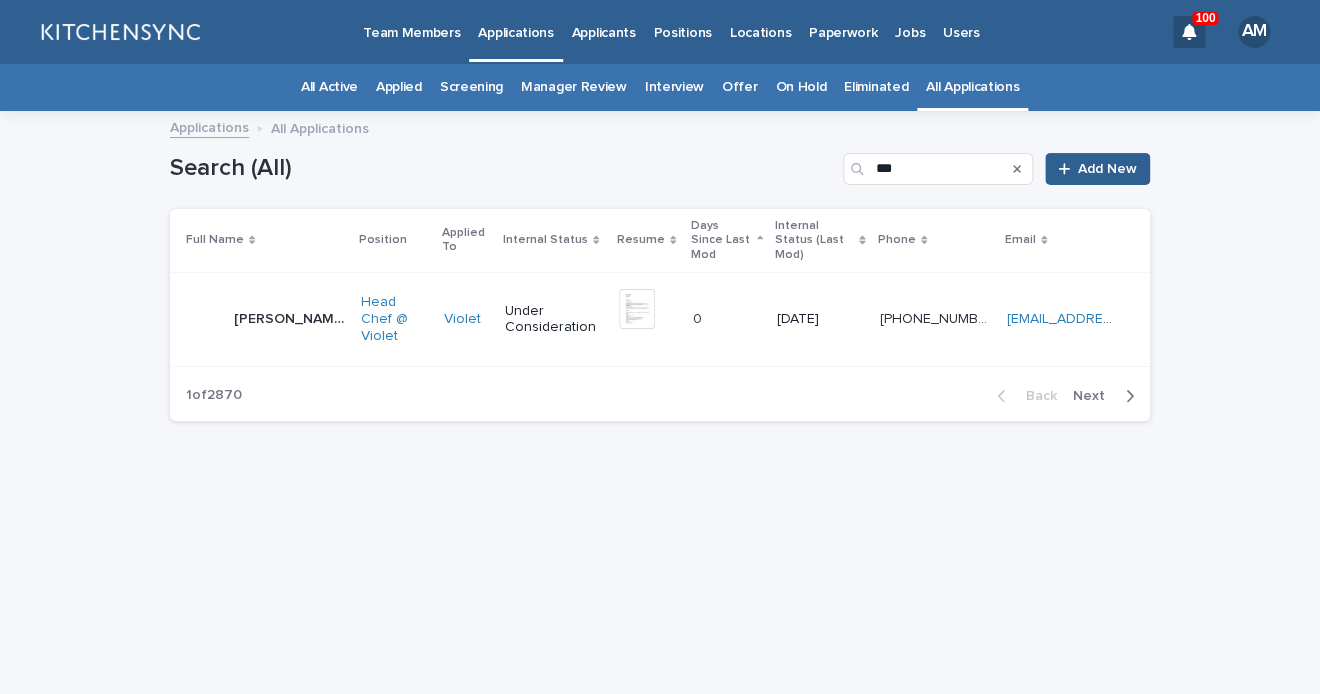 click on "[PERSON_NAME]" at bounding box center (291, 317) 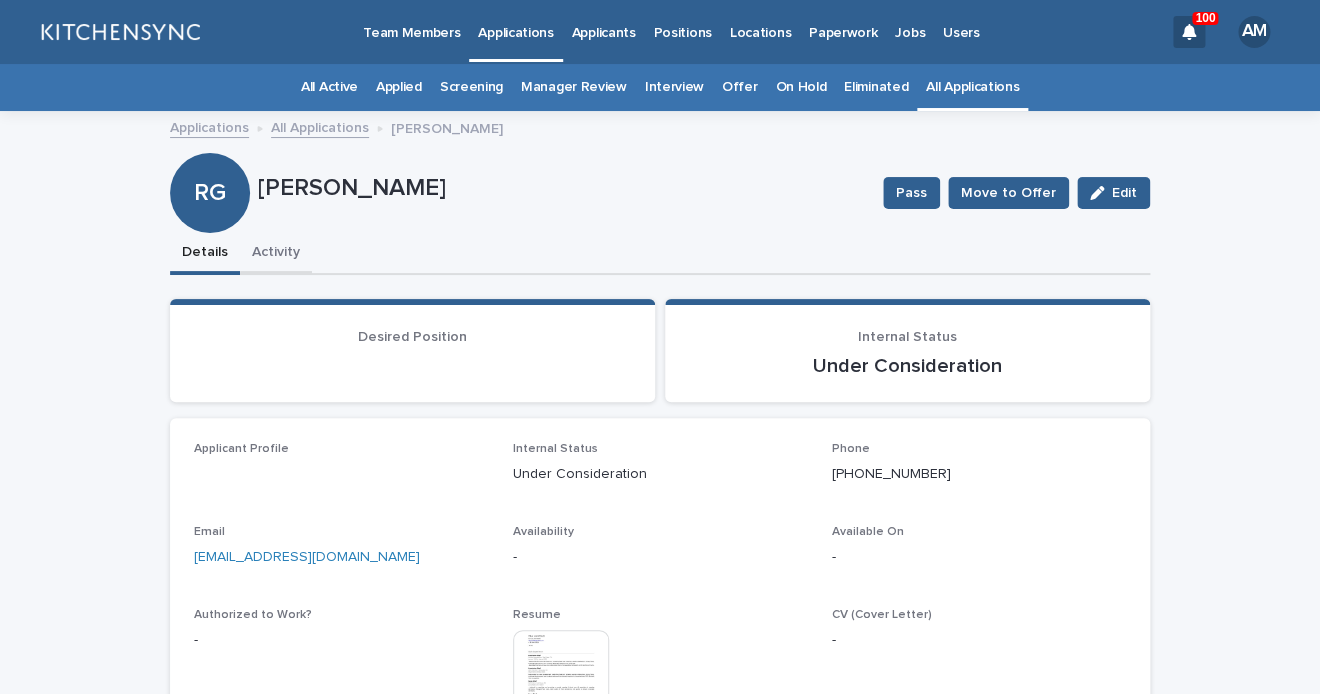 click on "Activity" at bounding box center (276, 254) 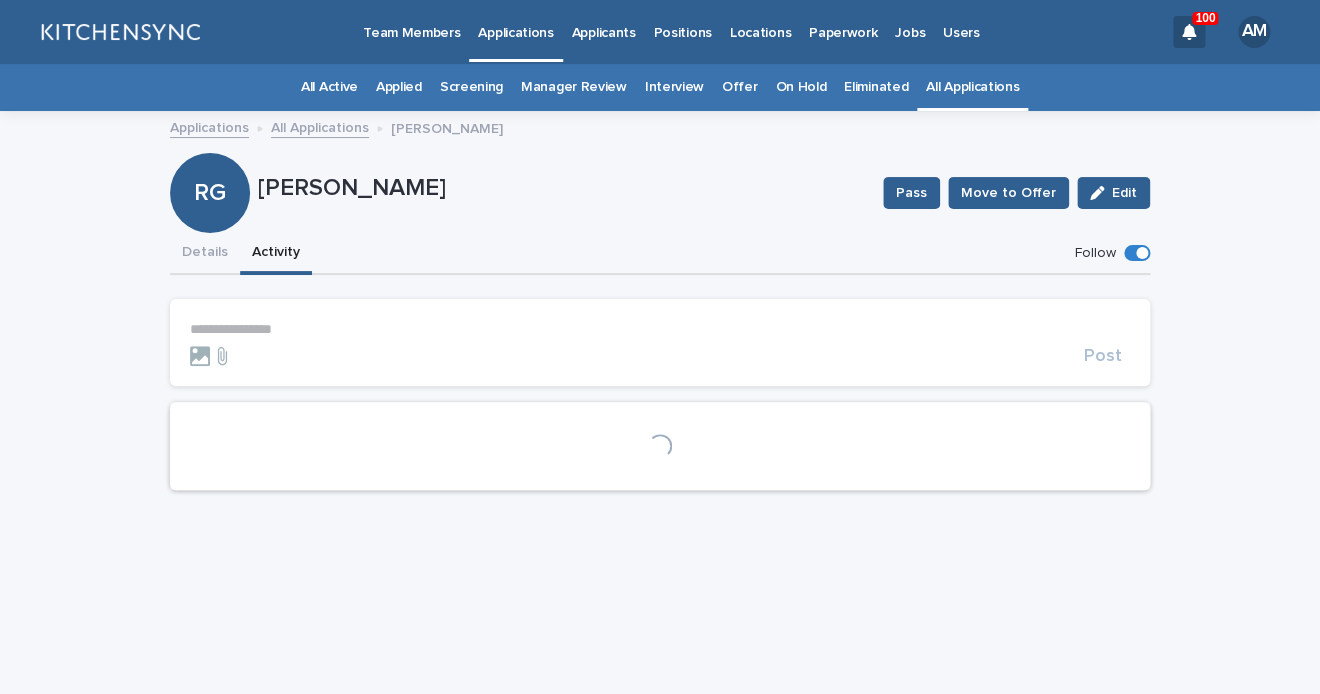 click on "**********" at bounding box center (660, 329) 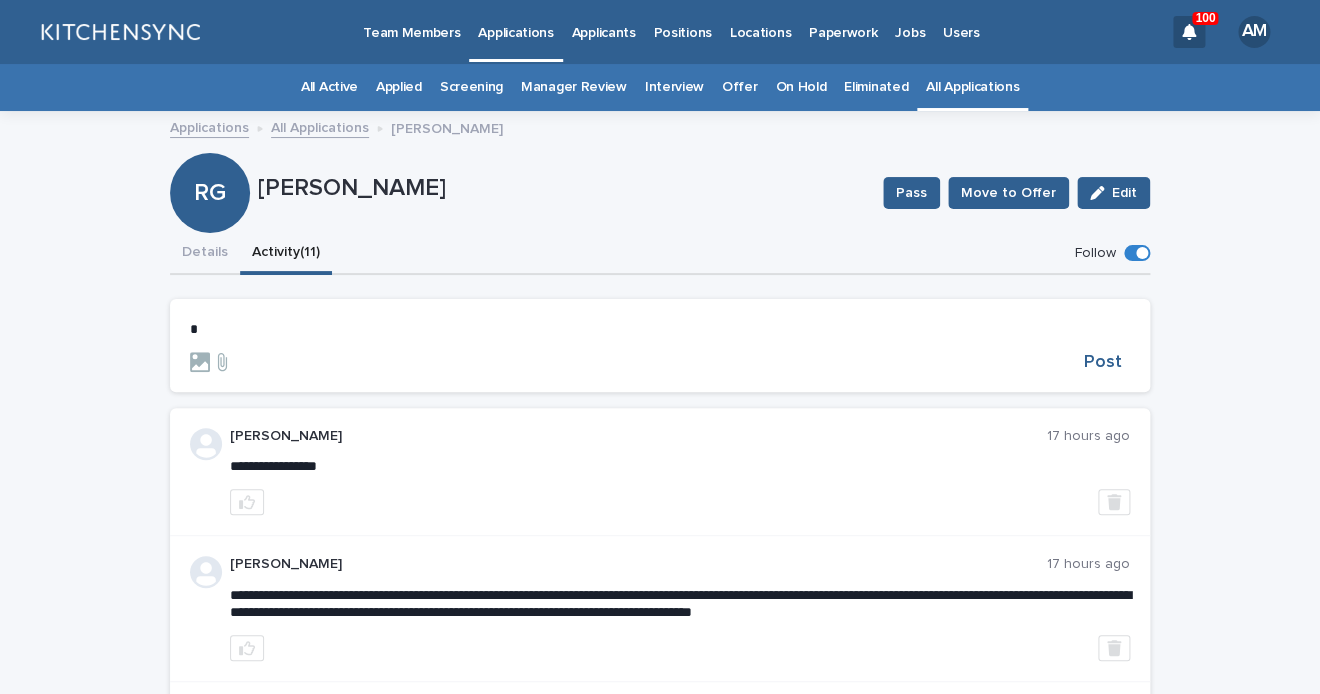 type 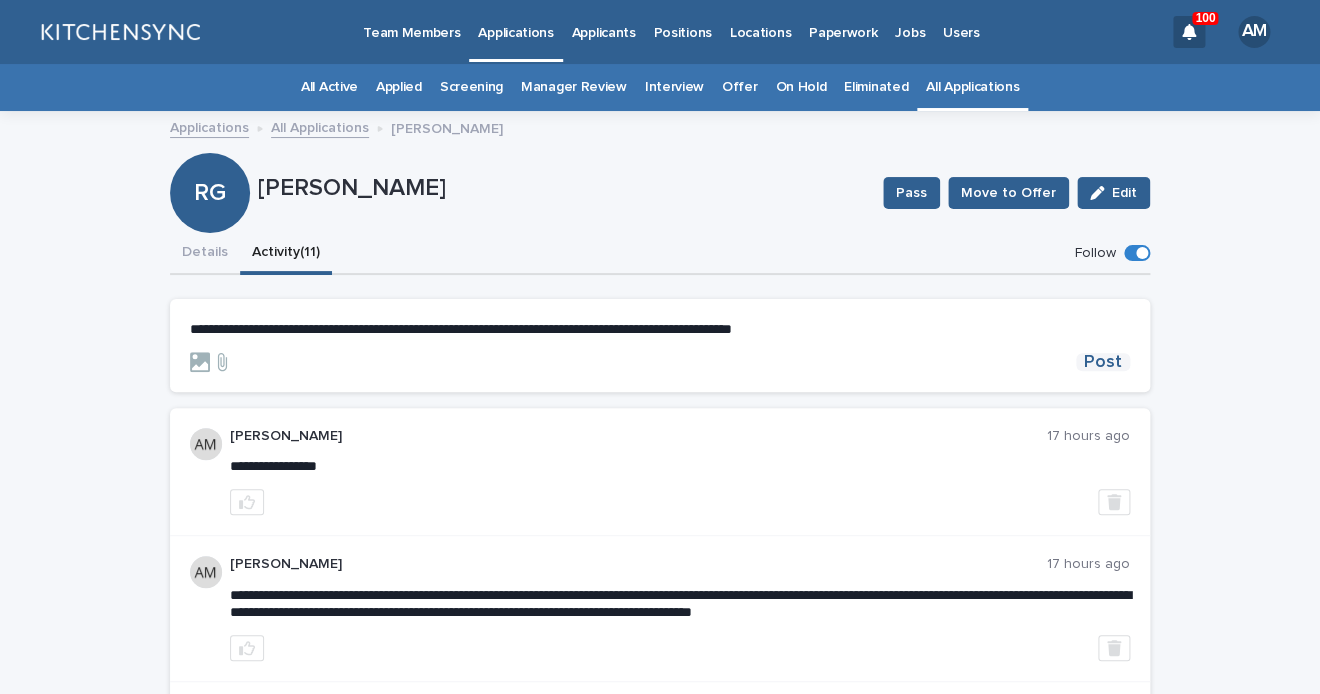 click on "Post" at bounding box center [1103, 362] 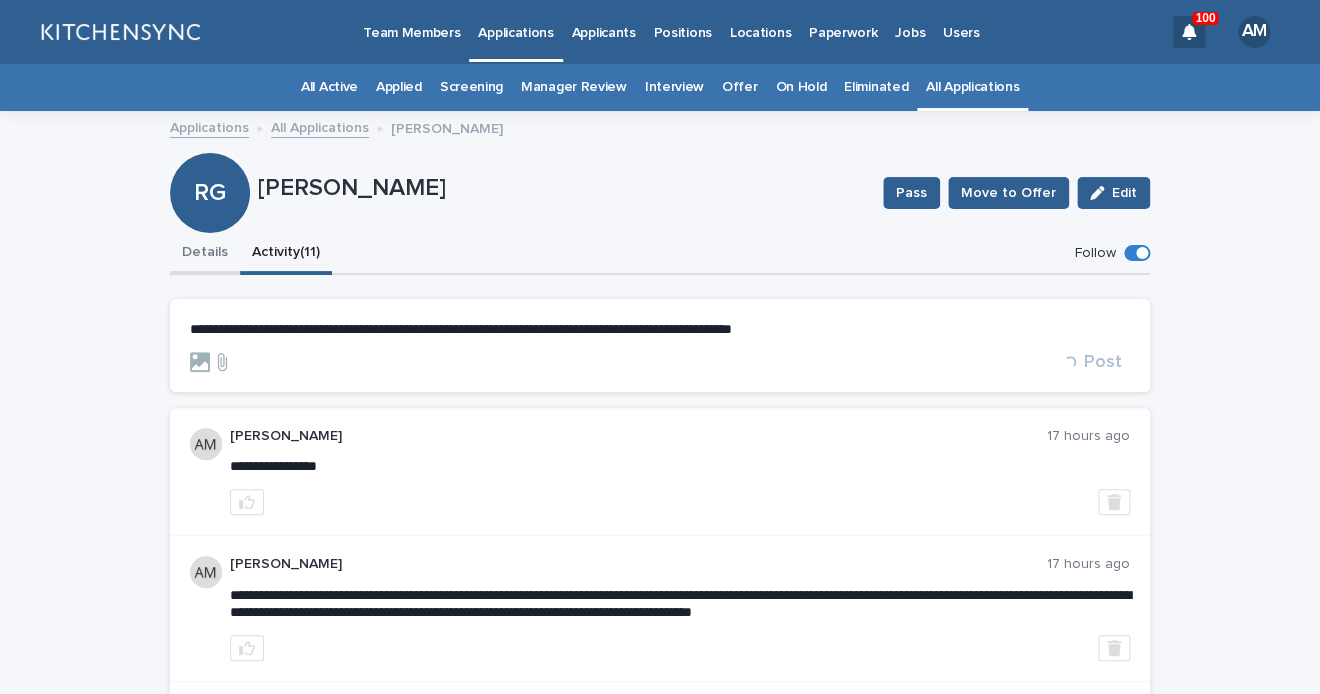 click on "Details" at bounding box center (205, 254) 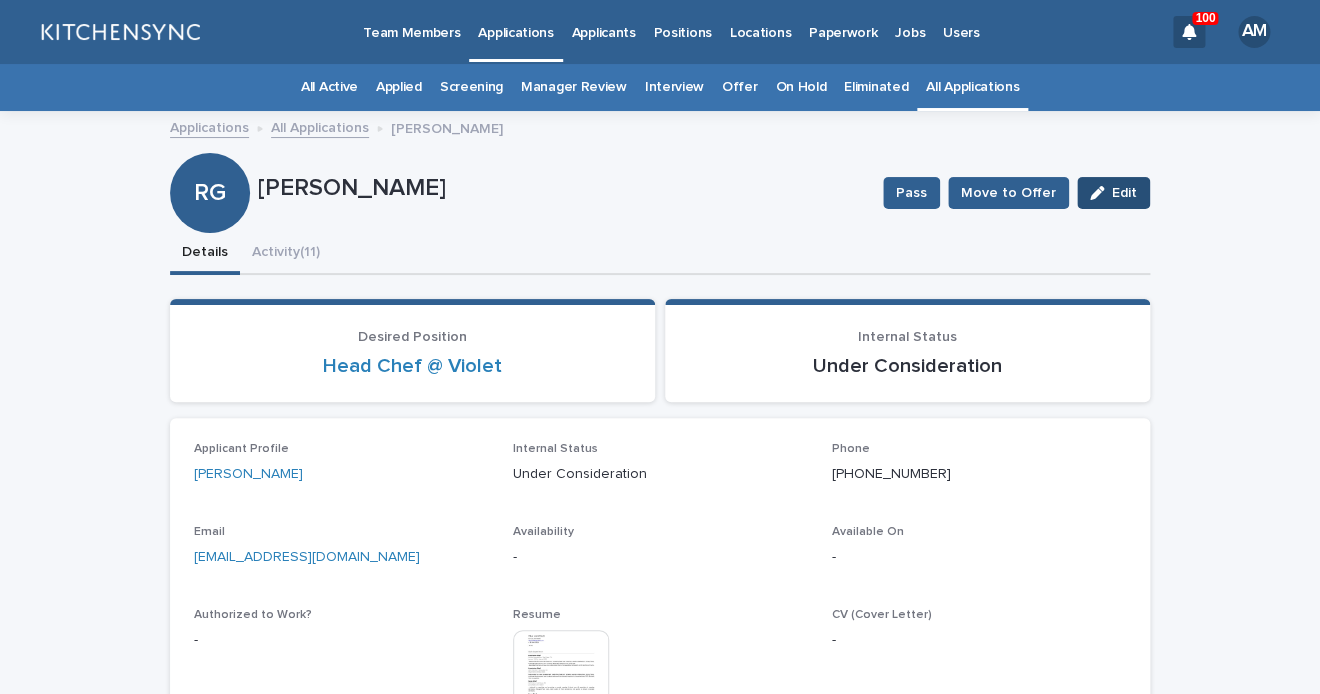 click on "Edit" at bounding box center [1113, 193] 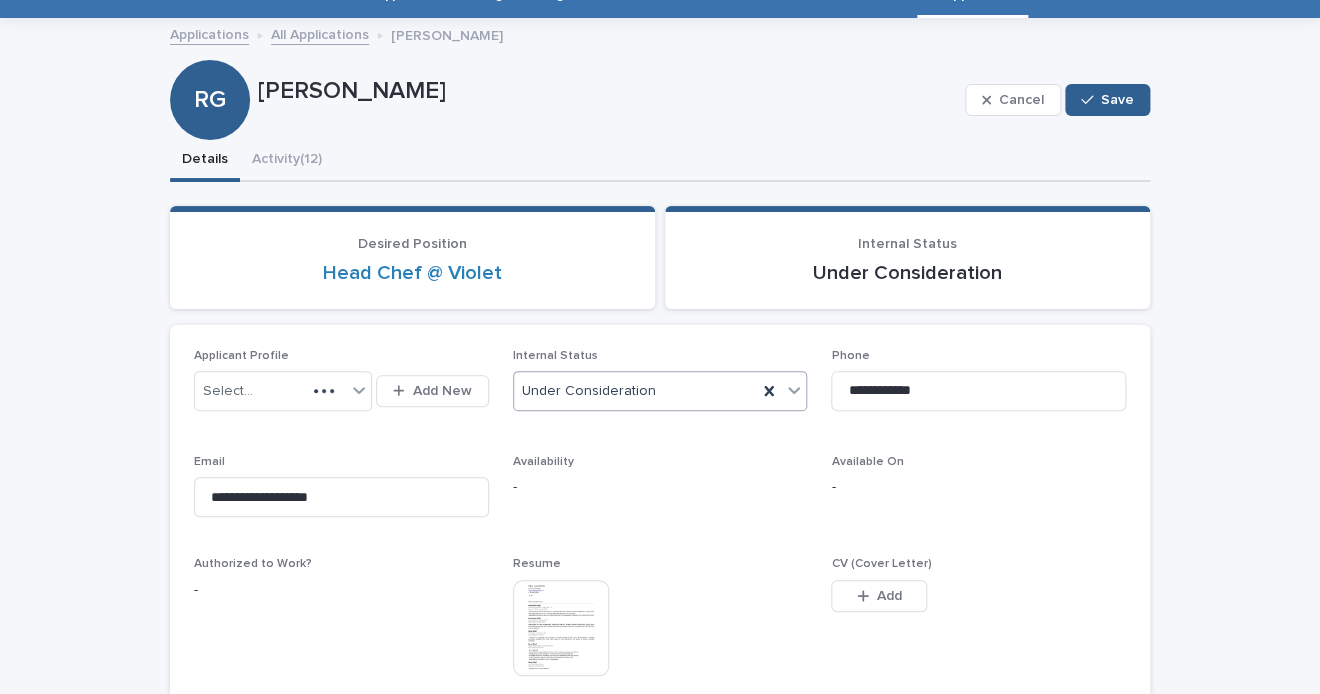 scroll, scrollTop: 120, scrollLeft: 0, axis: vertical 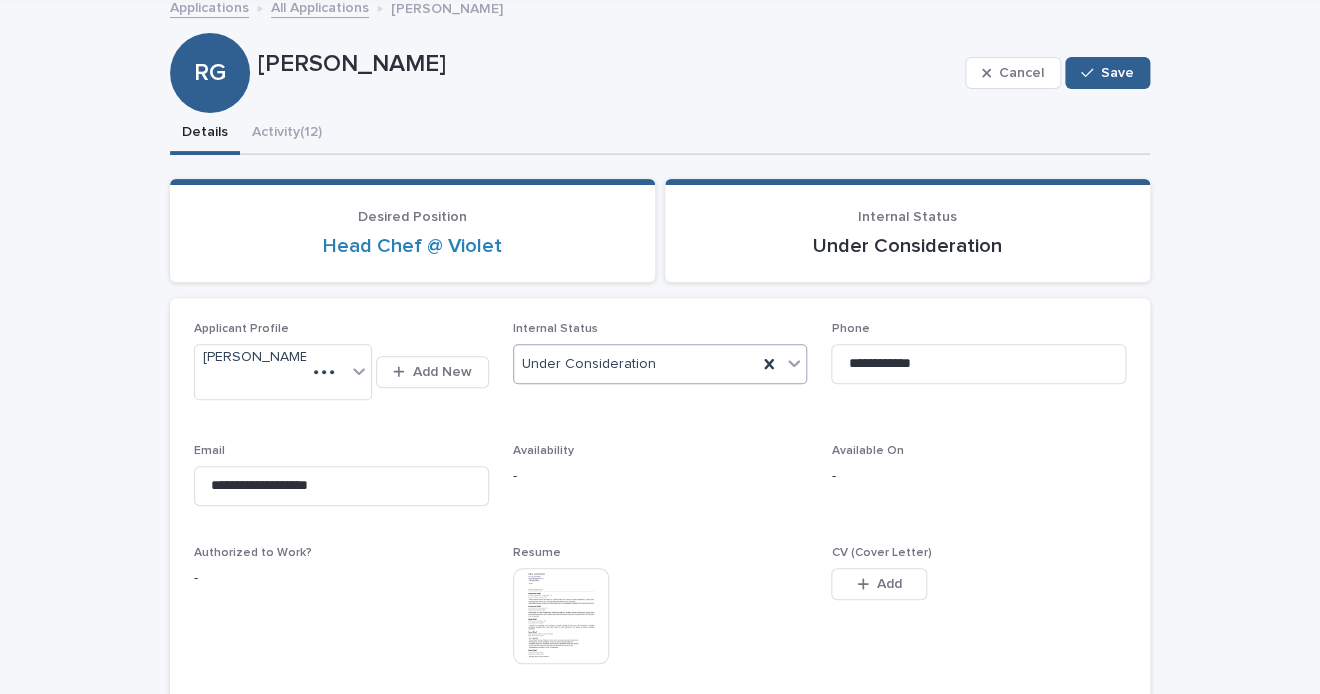 click on "Under Consideration" at bounding box center [636, 364] 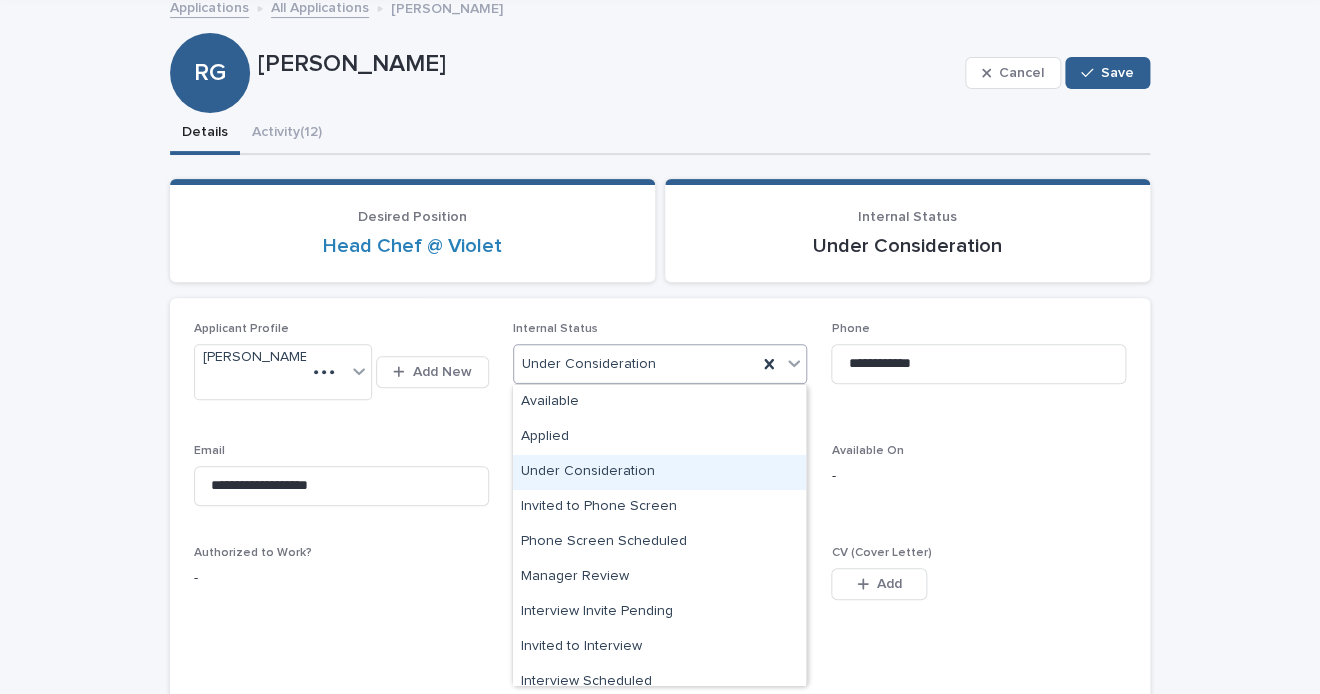 scroll, scrollTop: 295, scrollLeft: 0, axis: vertical 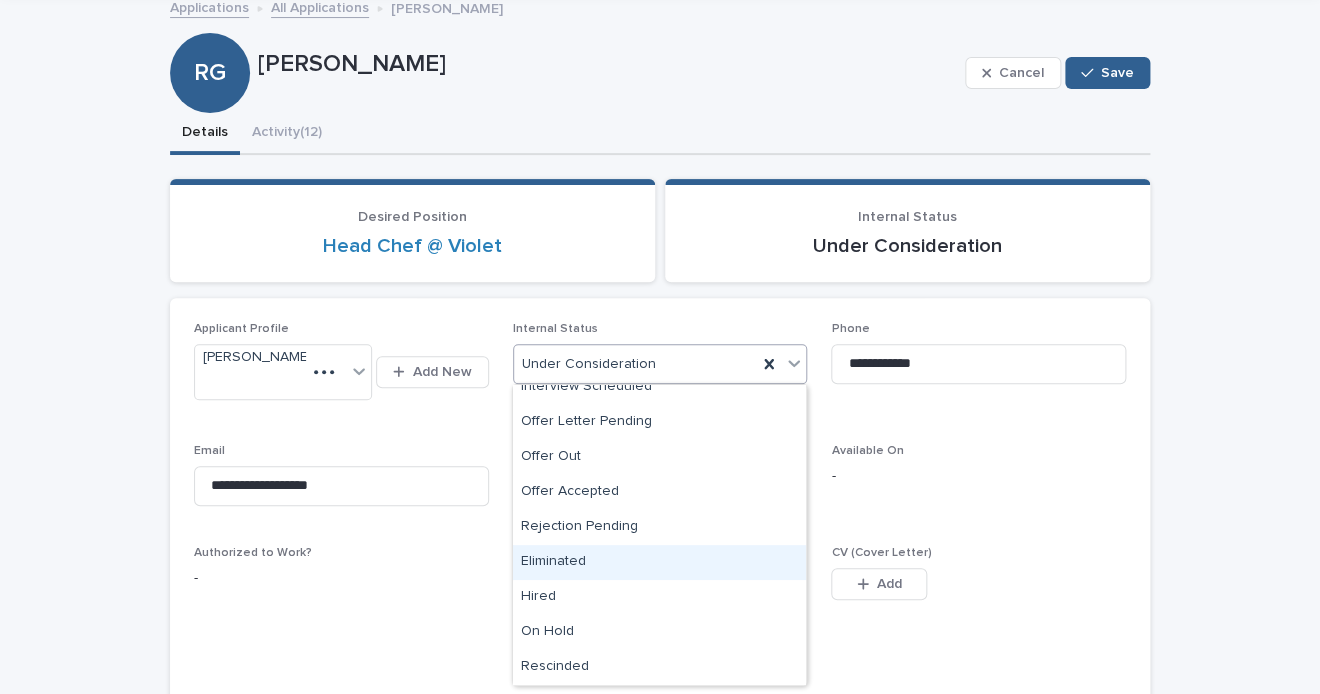 click on "Eliminated" at bounding box center [659, 562] 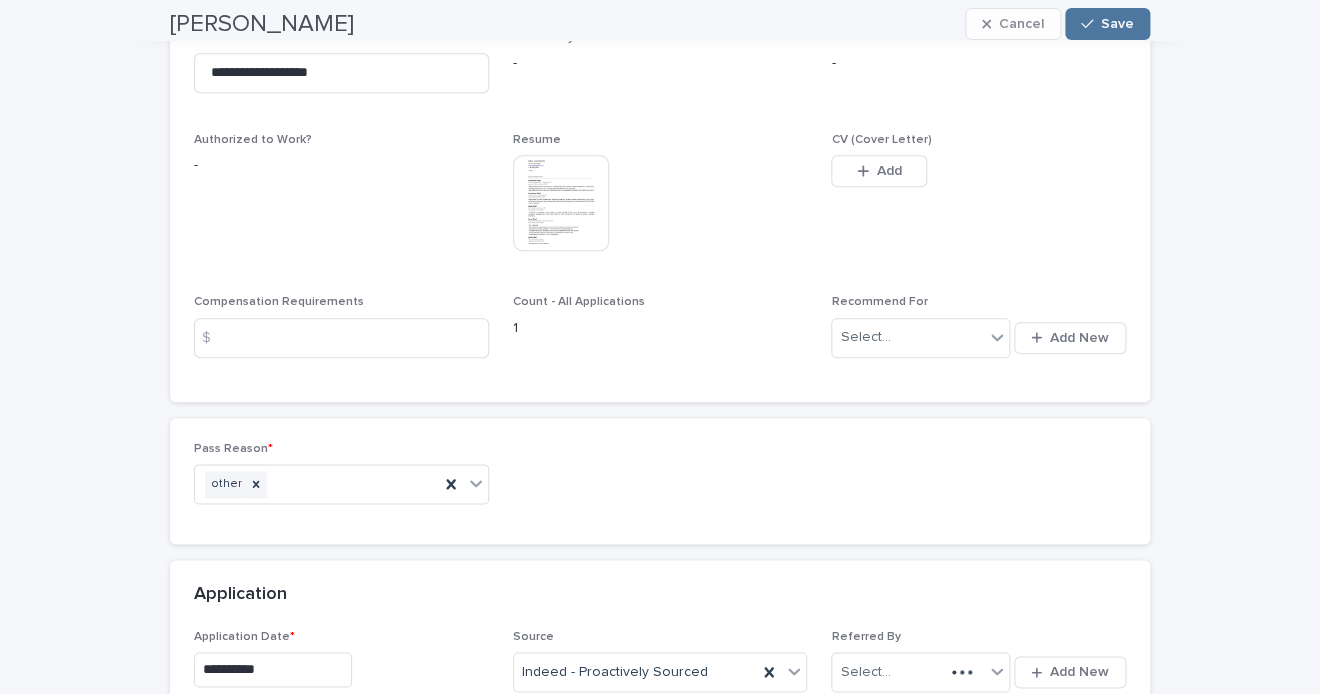 scroll, scrollTop: 560, scrollLeft: 0, axis: vertical 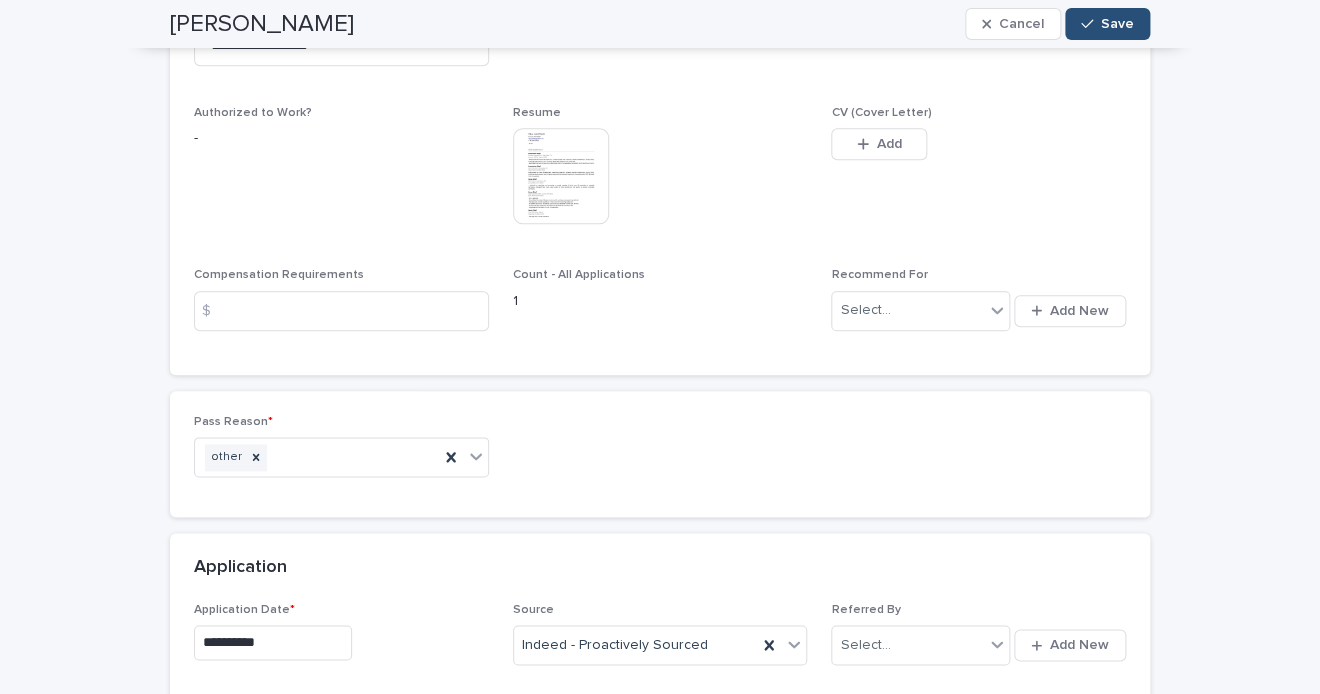 click on "Save" at bounding box center (1107, 24) 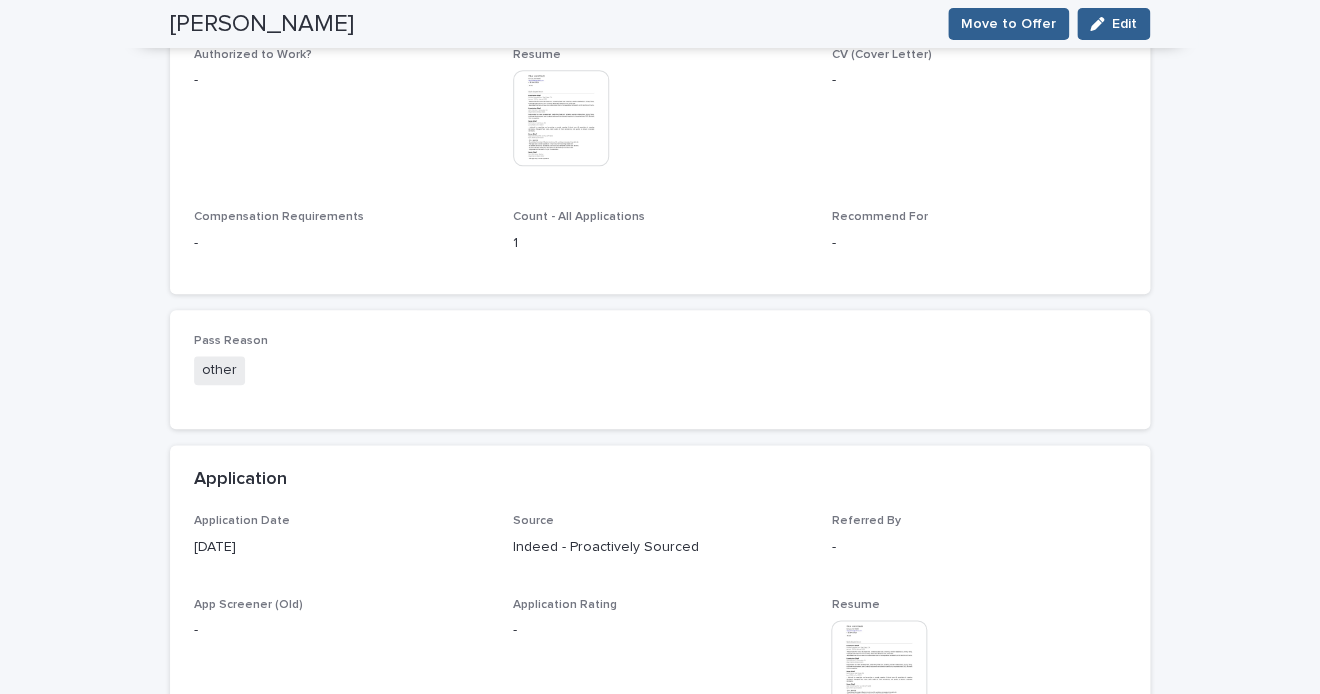 scroll, scrollTop: 489, scrollLeft: 0, axis: vertical 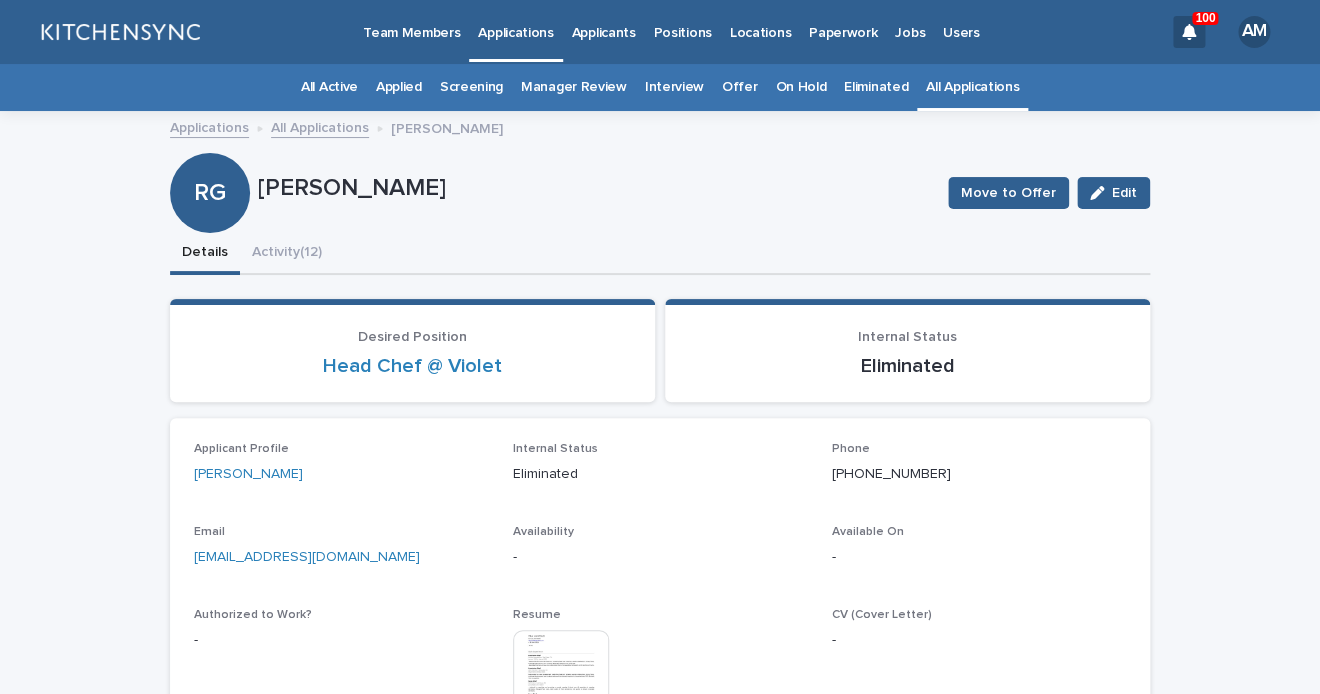 click on "All Applications" at bounding box center [972, 87] 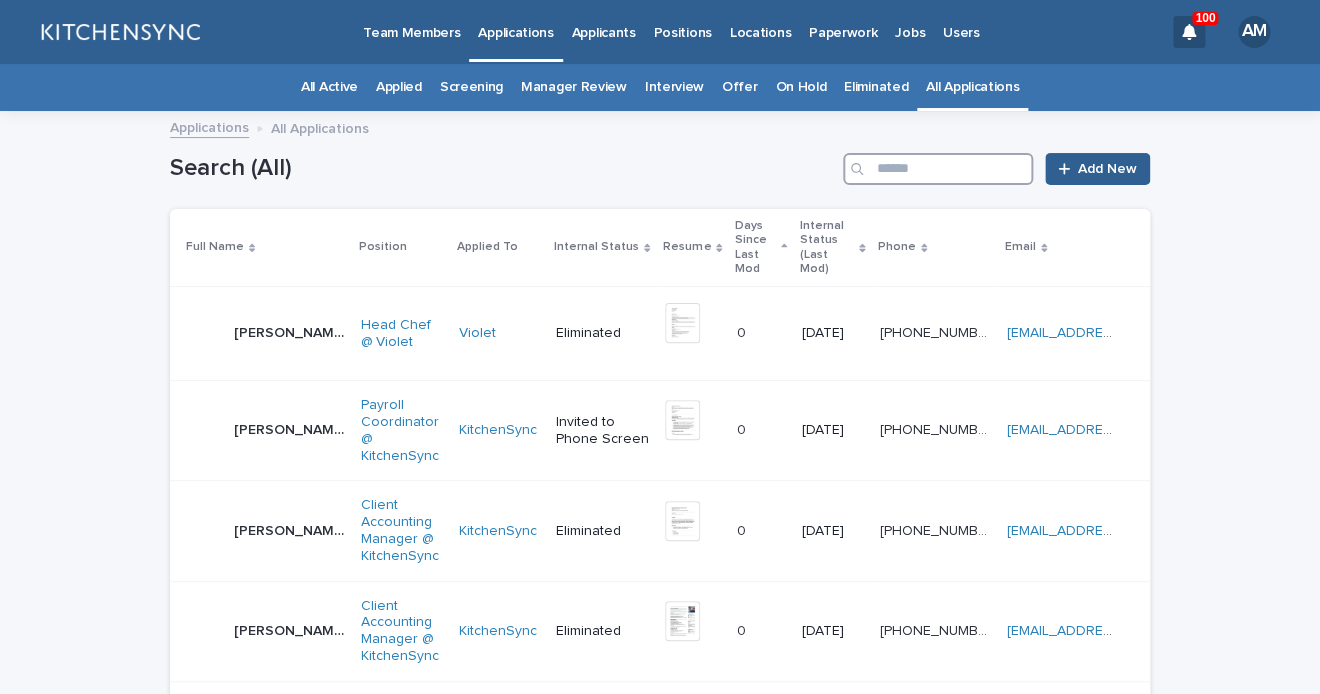 click at bounding box center (938, 169) 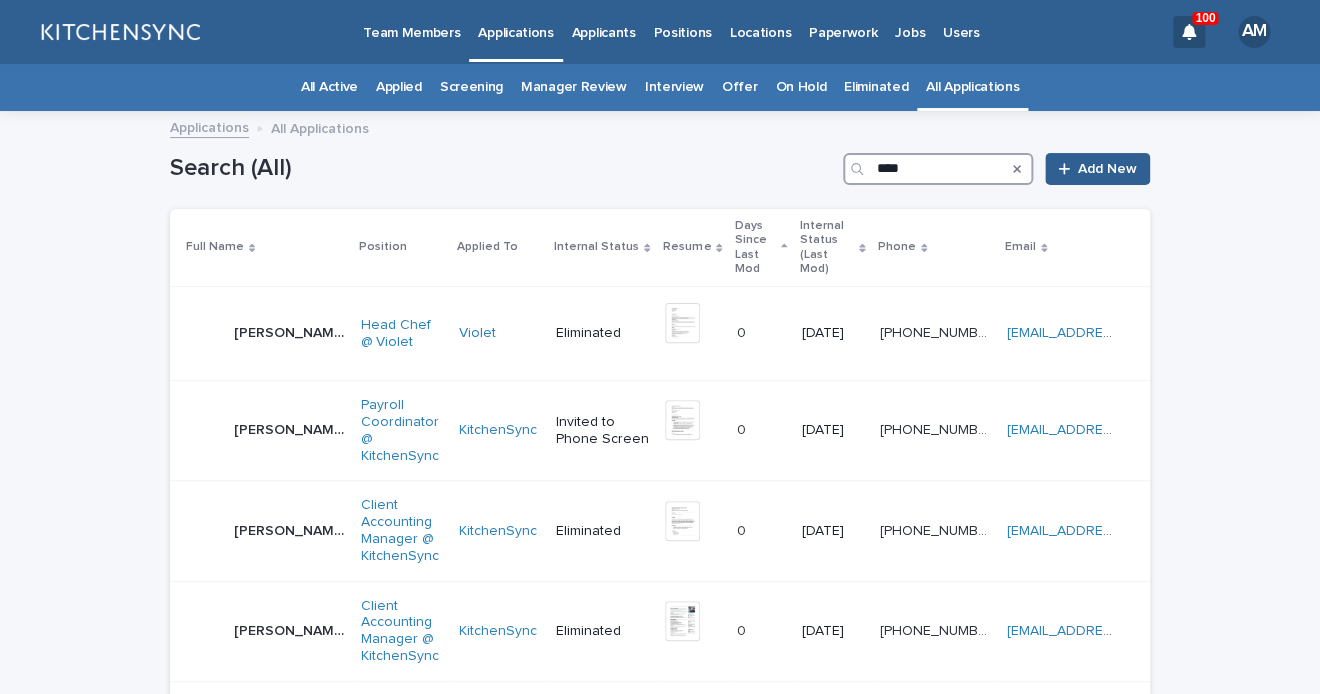 type on "****" 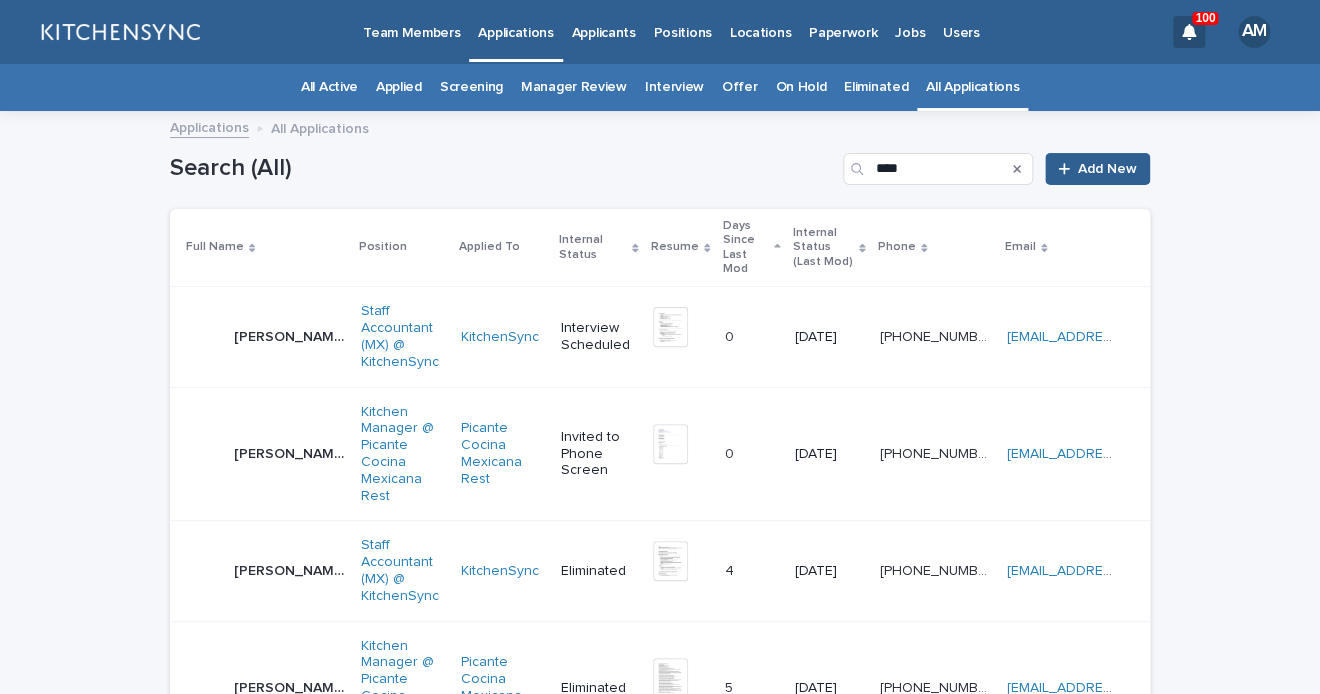 click on "[PERSON_NAME]" at bounding box center [291, 452] 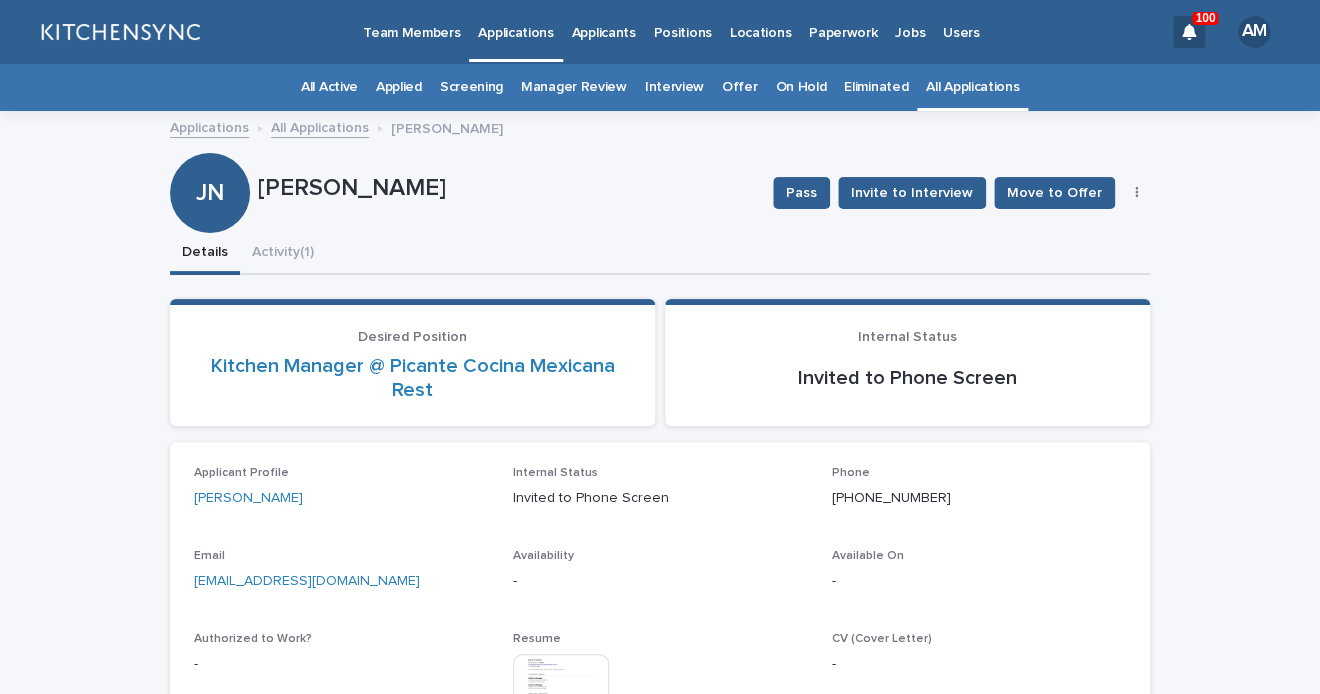 click on "Loading... Saving… Loading... Saving… Desired Position Kitchen Manager @ Picante Cocina Mexicana Rest   Internal Status Invited to Phone Screen Loading... Saving… Applicant Profile [PERSON_NAME]   Internal Status Invited to Phone Screen Phone [PHONE_NUMBER] Email [EMAIL_ADDRESS][DOMAIN_NAME] Availability - Available On - Authorized to Work? - Resume This file cannot be opened Download File CV (Cover Letter) - Compensation Requirements - Count - All Applications 1 Recommend For - Loading... Saving… Loading... Saving… Application Loading... Saving… Phone Screen Loading... Saving… Interview Loading... Saving… Offer Details Loading... Saving… Onboarding Details Loading... Saving…" at bounding box center (660, 586) 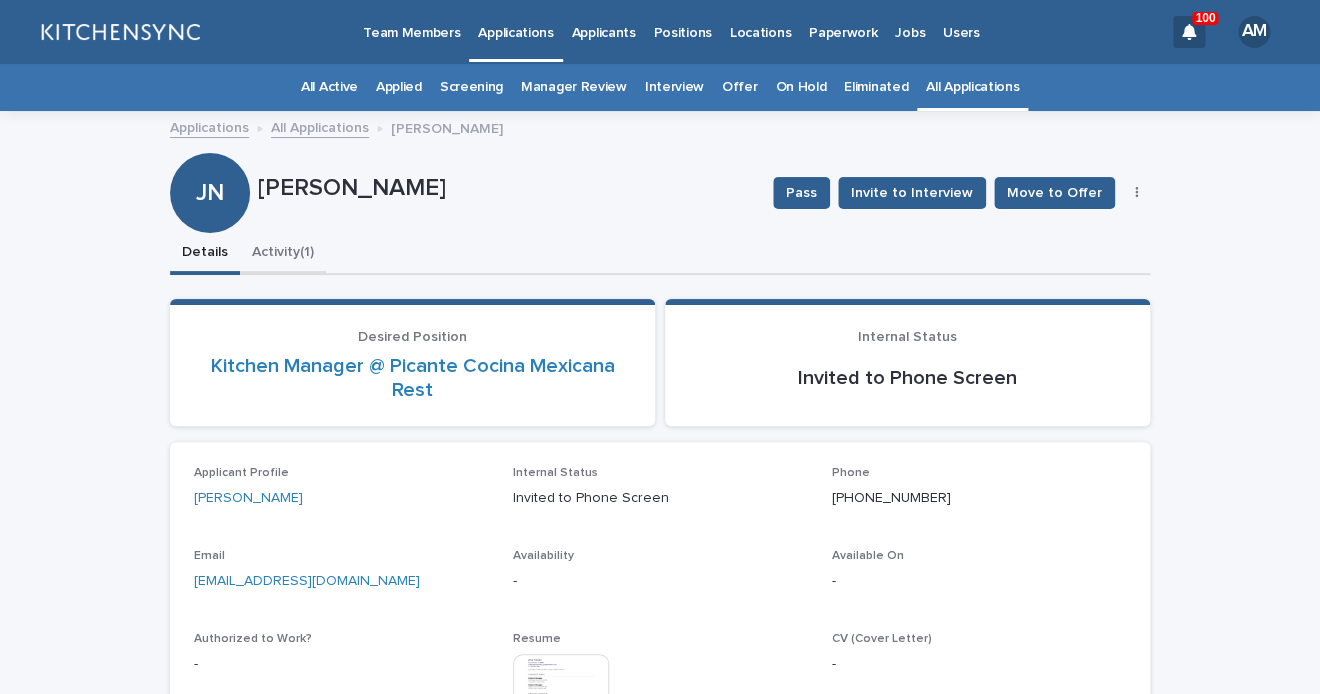 click on "Activity  (1)" at bounding box center [283, 254] 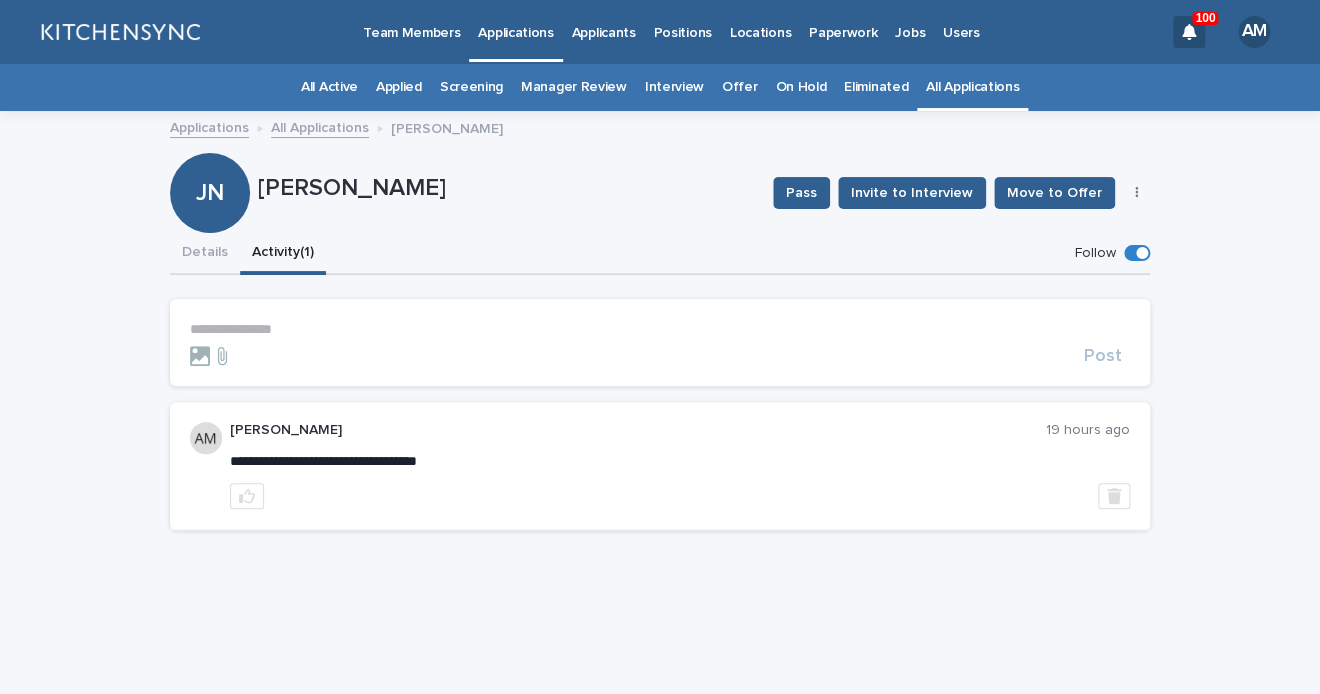 click on "**********" at bounding box center [660, 329] 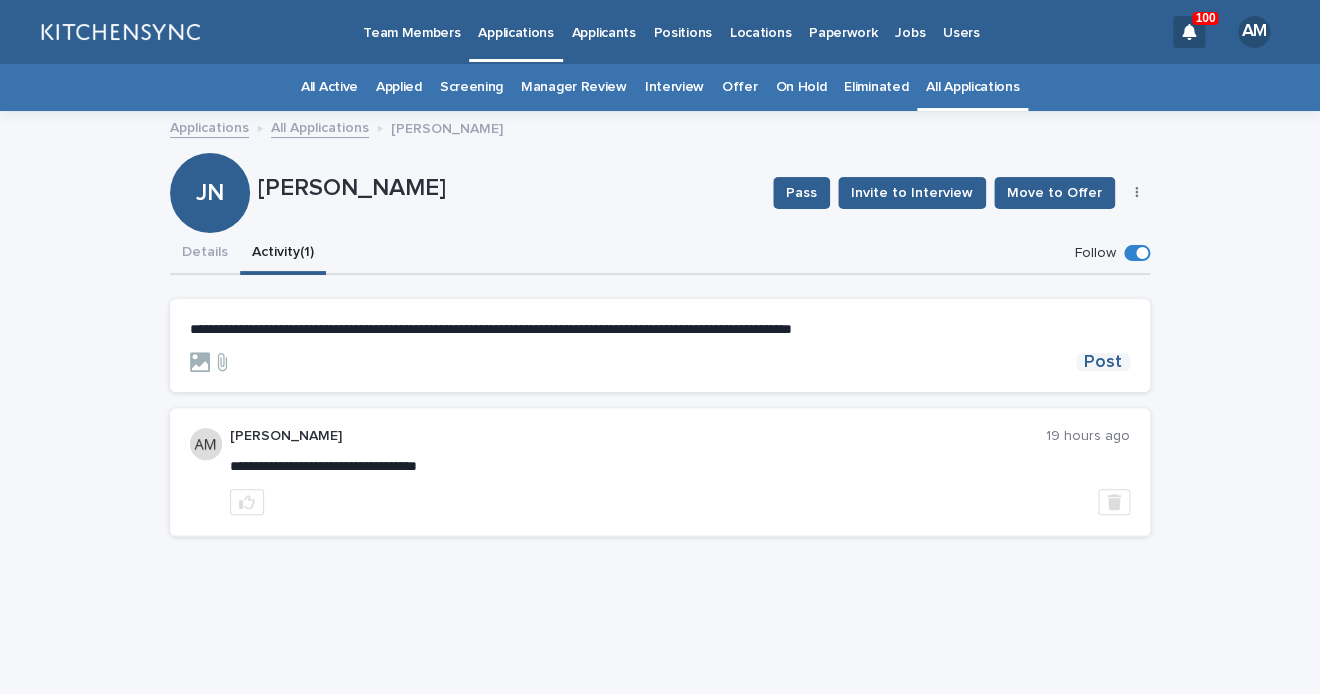 click on "Post" at bounding box center (1103, 362) 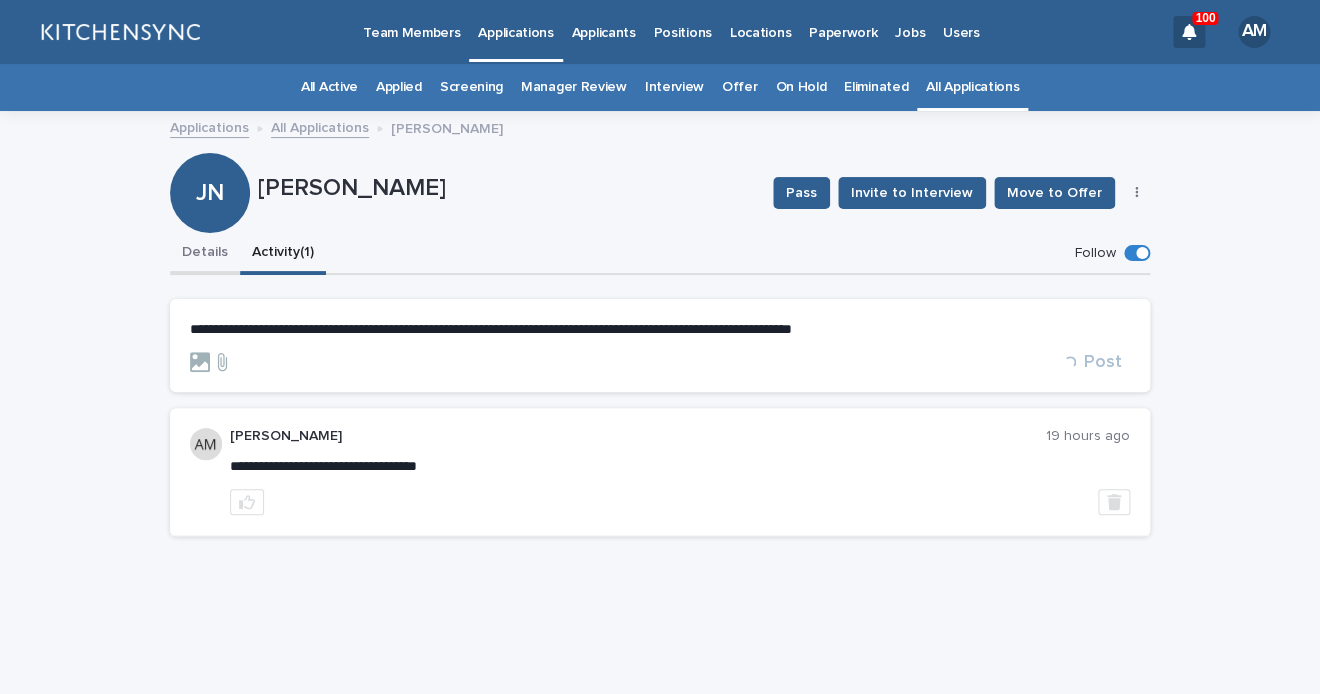 click on "Details" at bounding box center [205, 254] 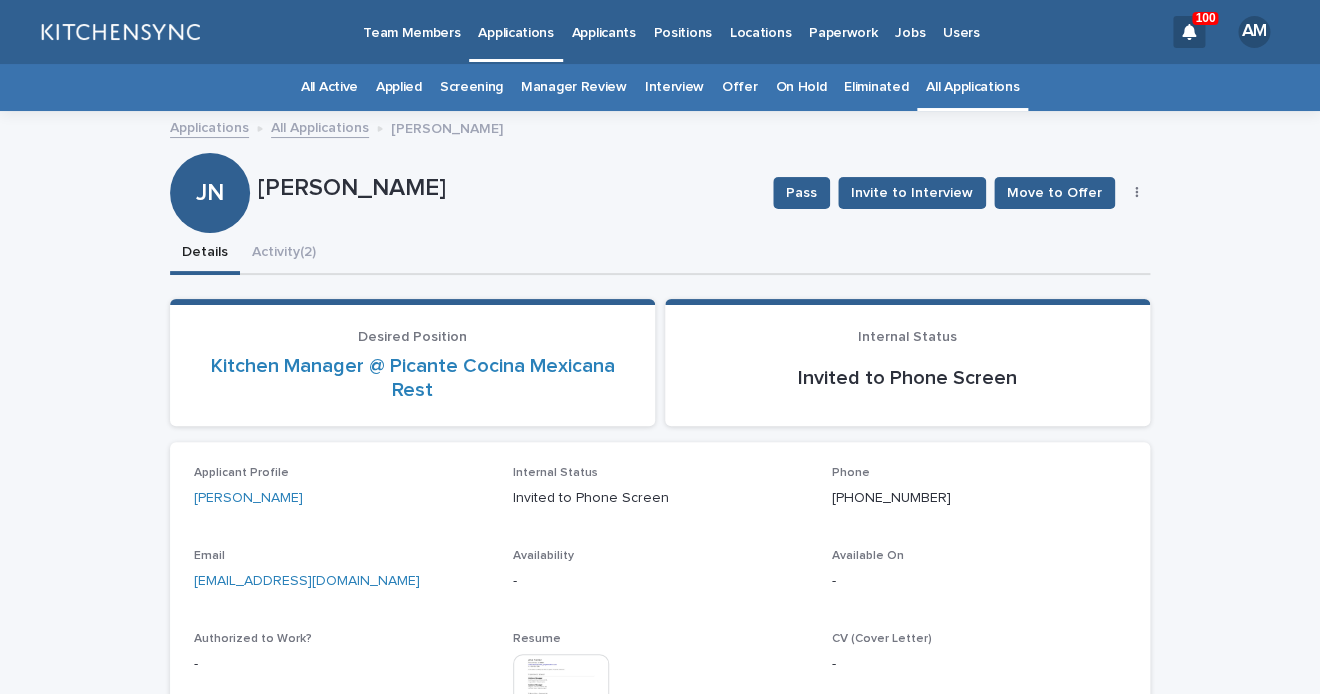 click at bounding box center [1137, 193] 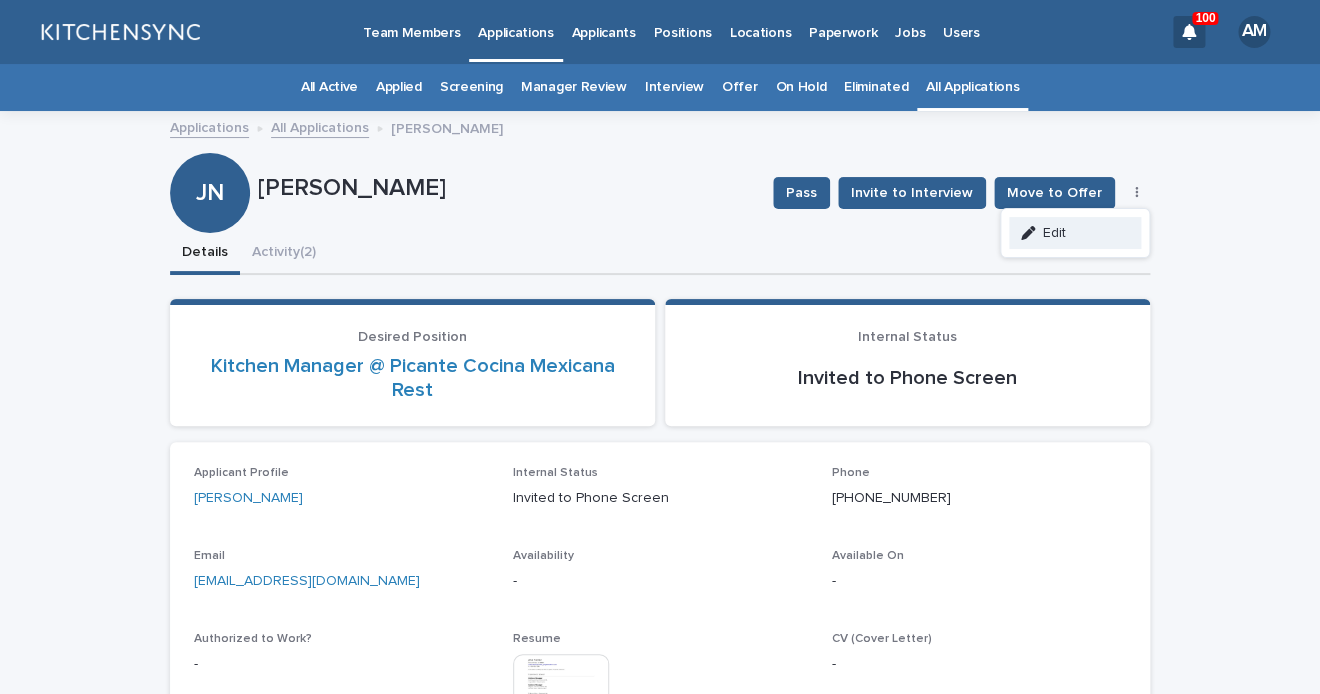 click on "Edit" at bounding box center (1075, 233) 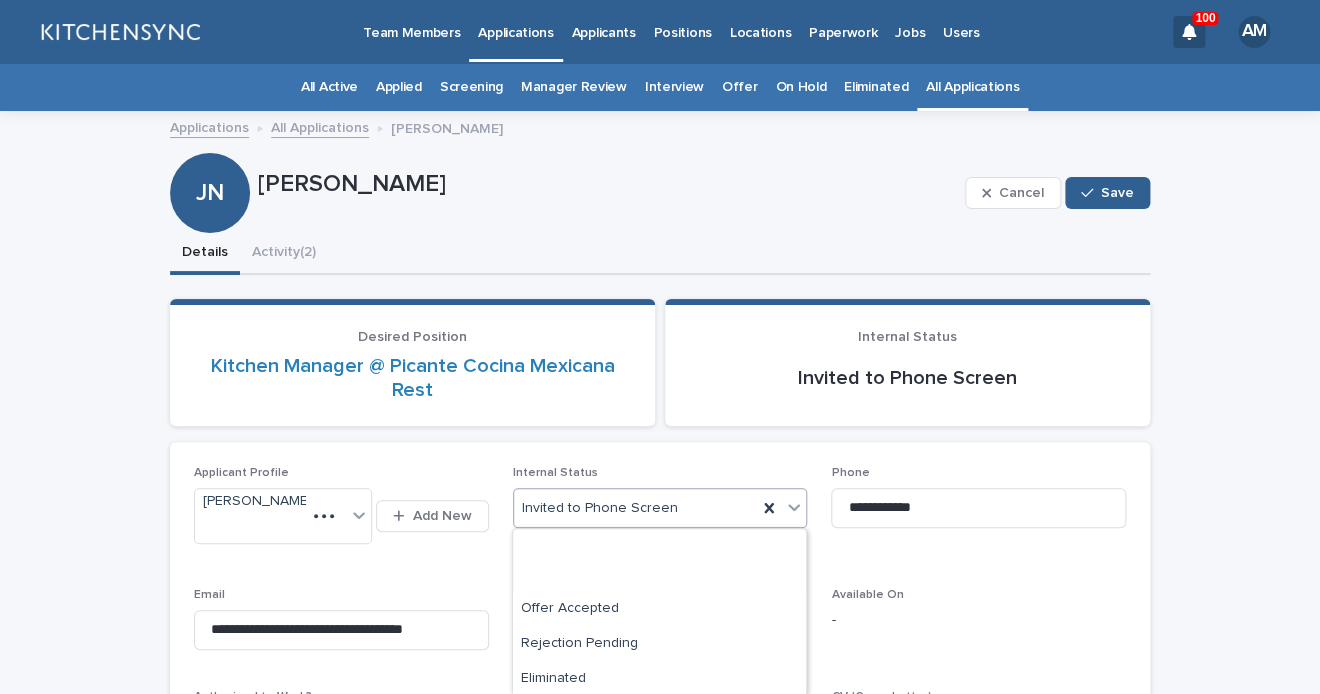 scroll, scrollTop: 430, scrollLeft: 0, axis: vertical 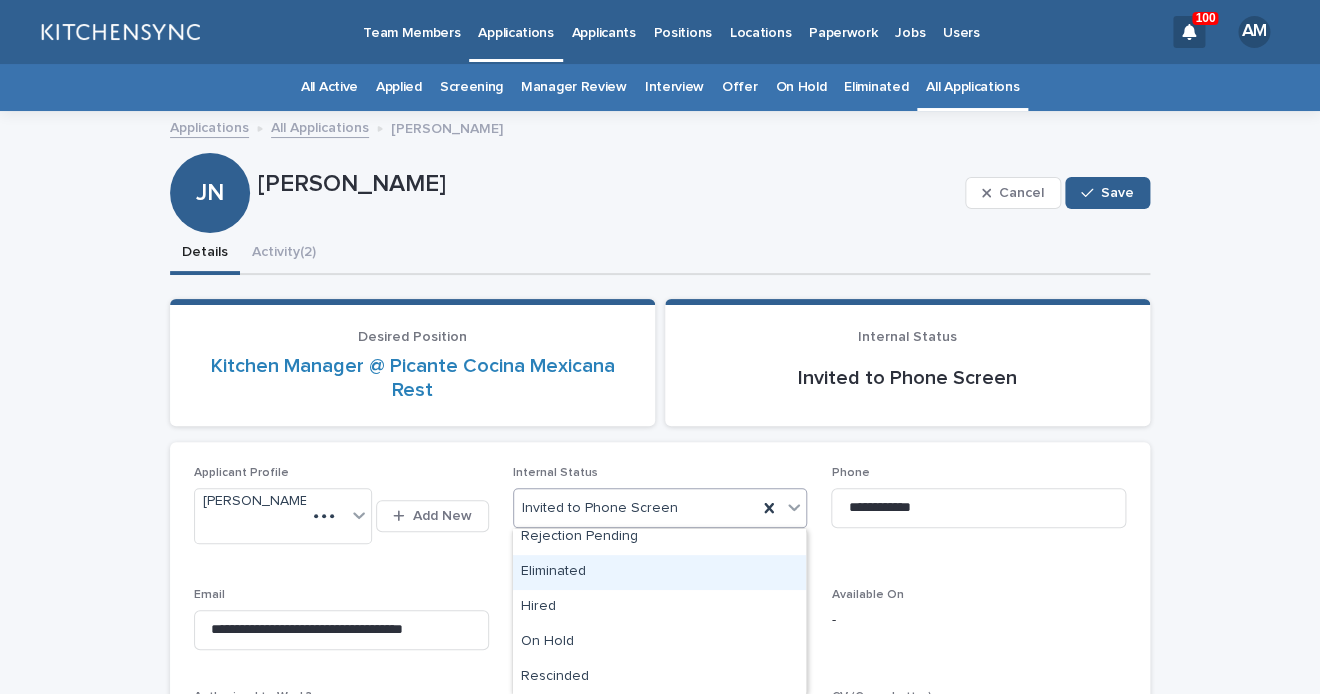 click on "Eliminated" at bounding box center (659, 572) 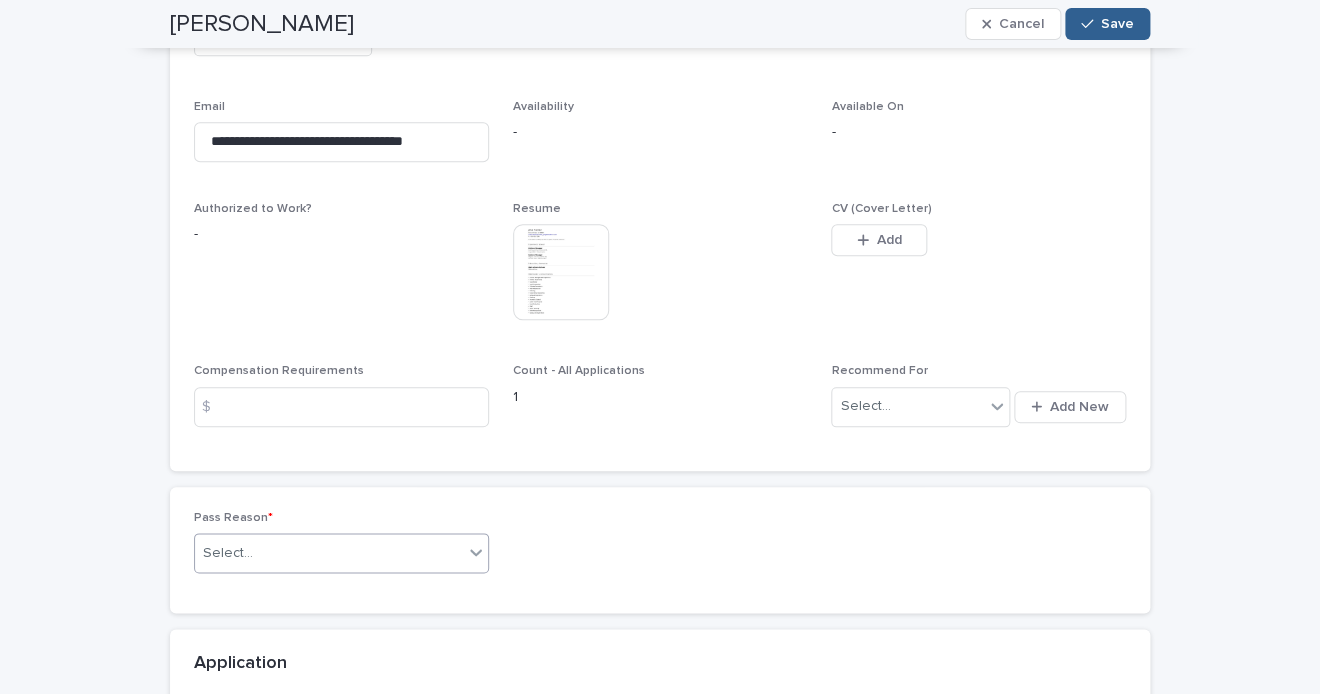 scroll, scrollTop: 498, scrollLeft: 0, axis: vertical 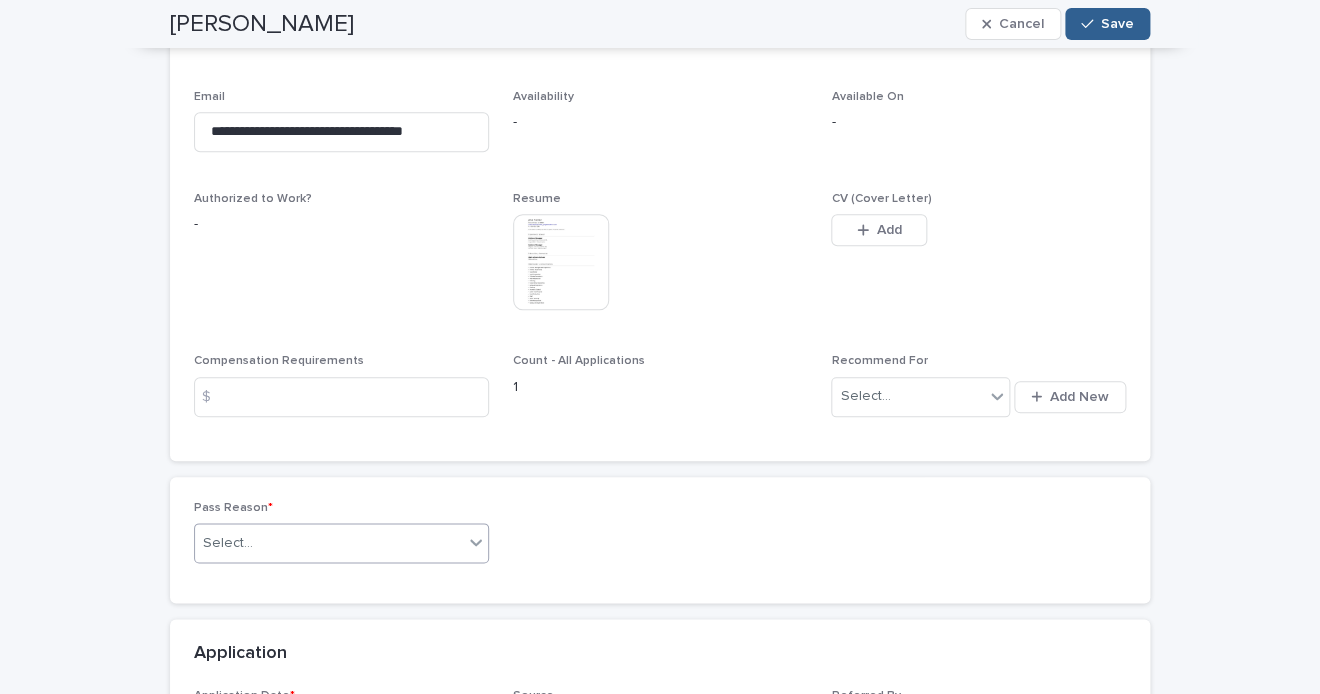 click on "Select..." at bounding box center (329, 543) 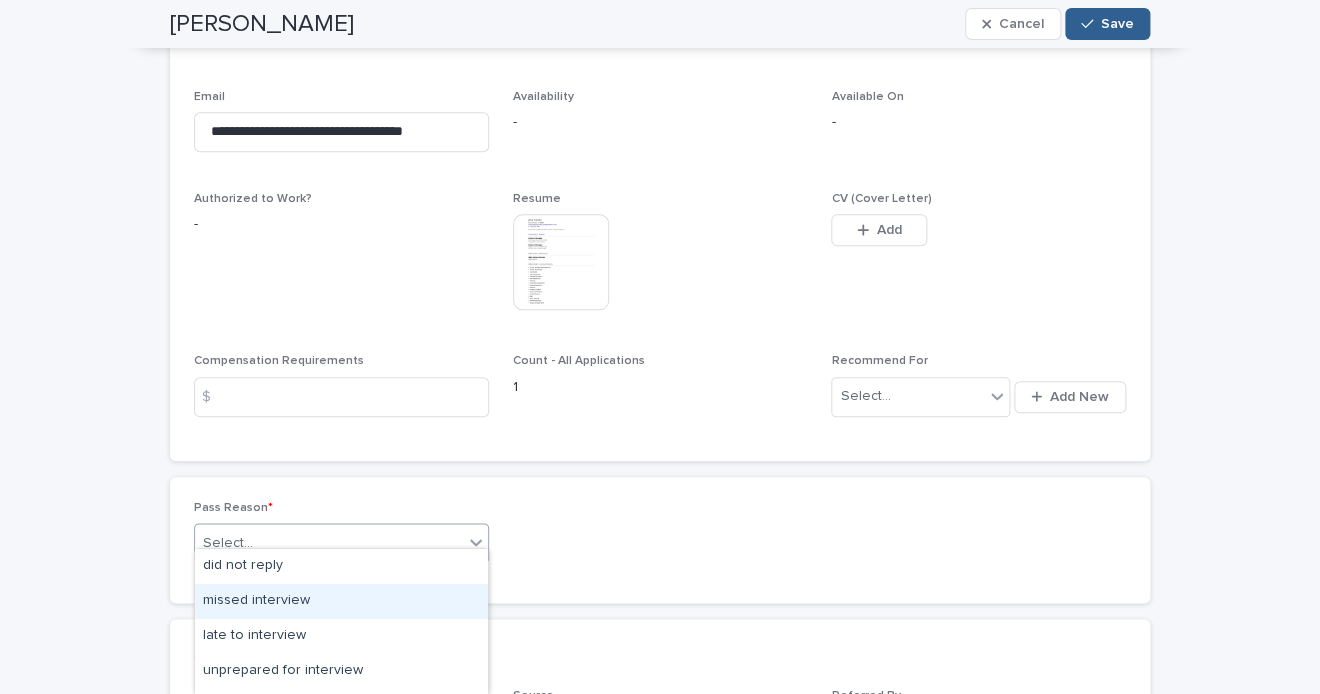 scroll, scrollTop: 309, scrollLeft: 0, axis: vertical 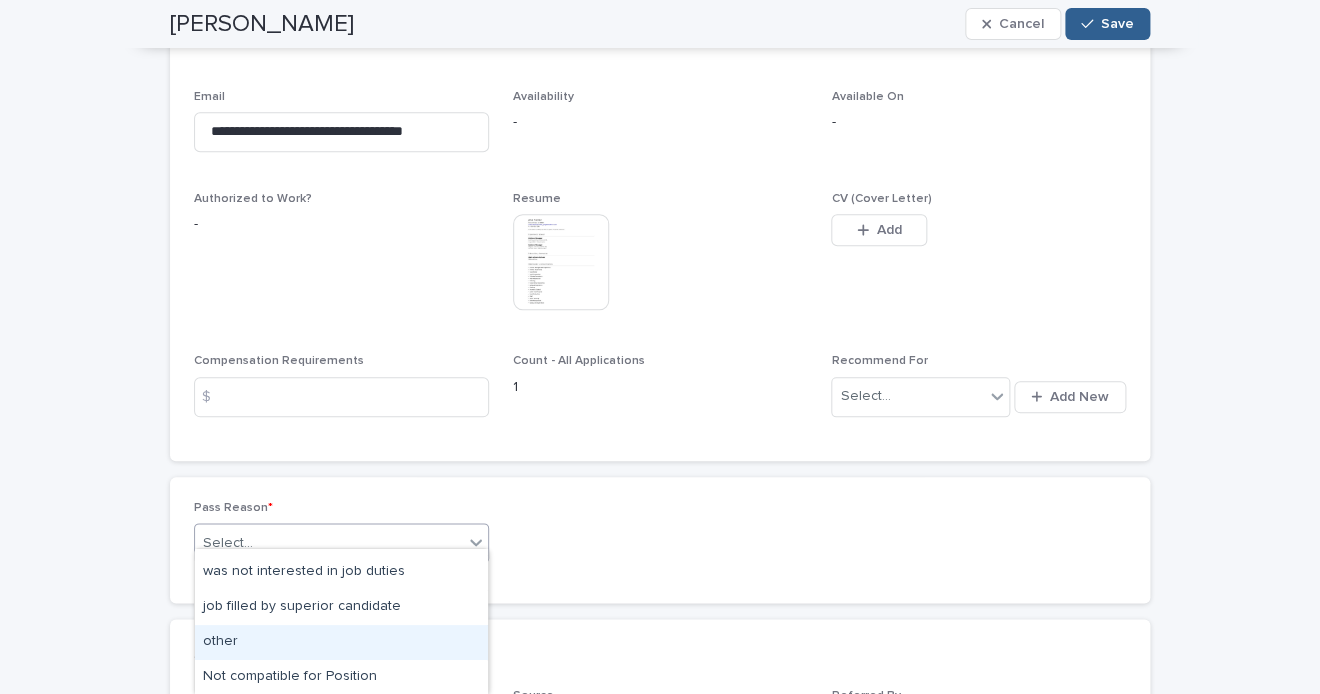 click on "other" at bounding box center (341, 642) 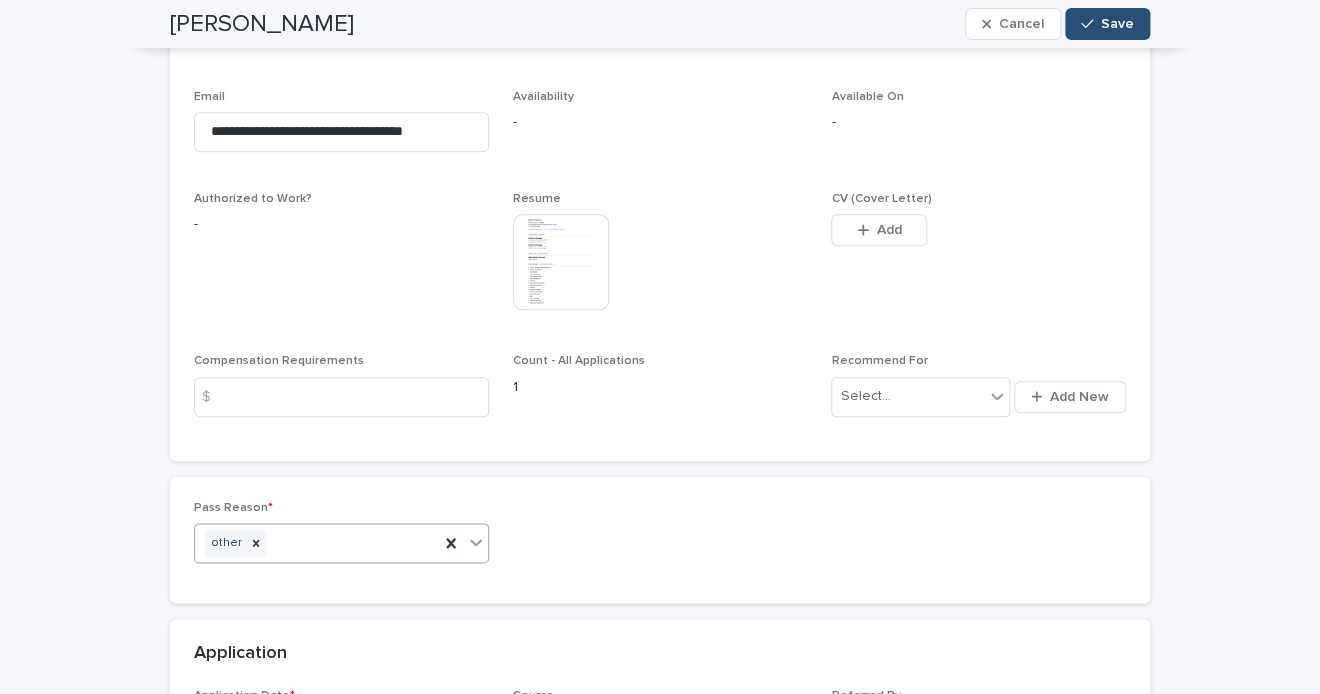 click at bounding box center [1091, 24] 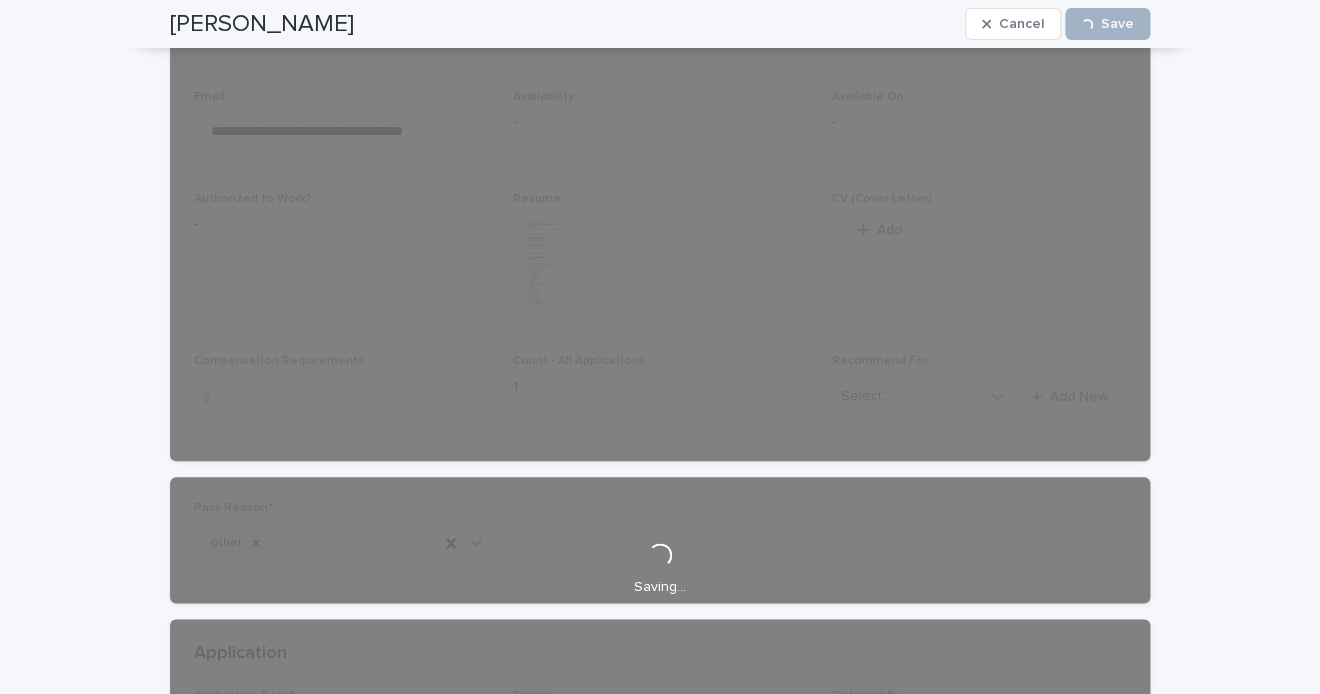 scroll, scrollTop: 0, scrollLeft: 0, axis: both 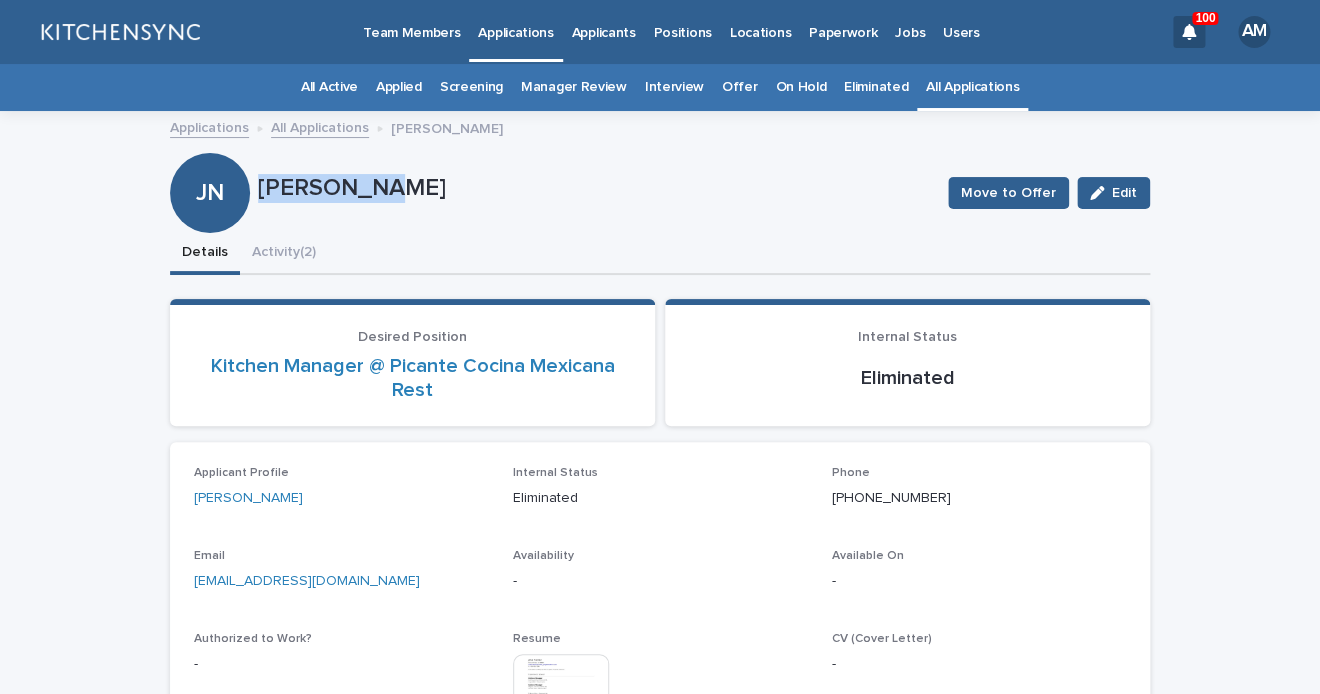 drag, startPoint x: 263, startPoint y: 179, endPoint x: 403, endPoint y: 185, distance: 140.12851 